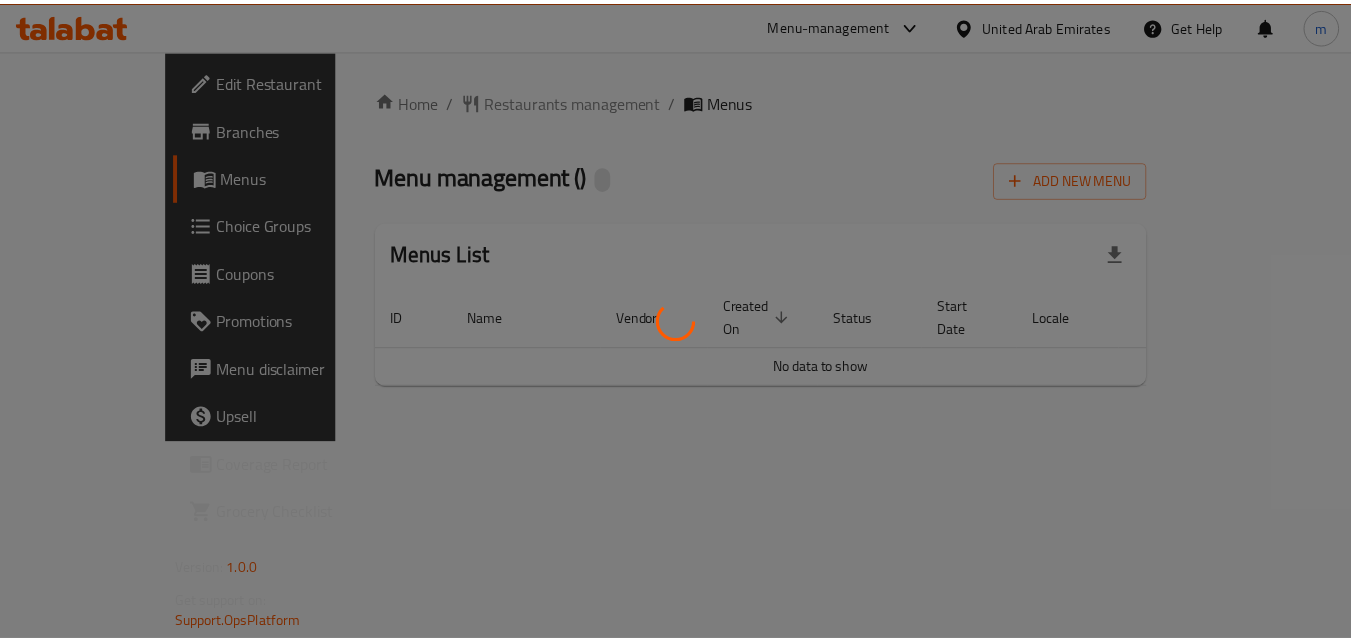 scroll, scrollTop: 0, scrollLeft: 0, axis: both 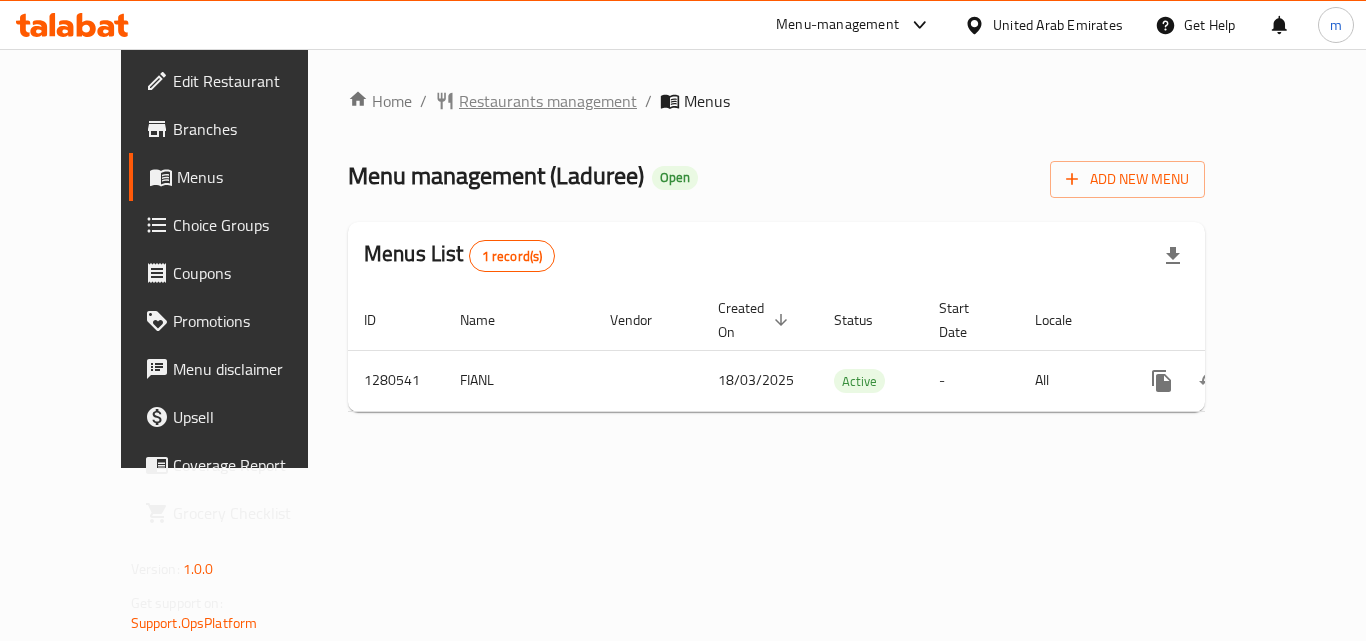 click on "Restaurants management" at bounding box center [548, 101] 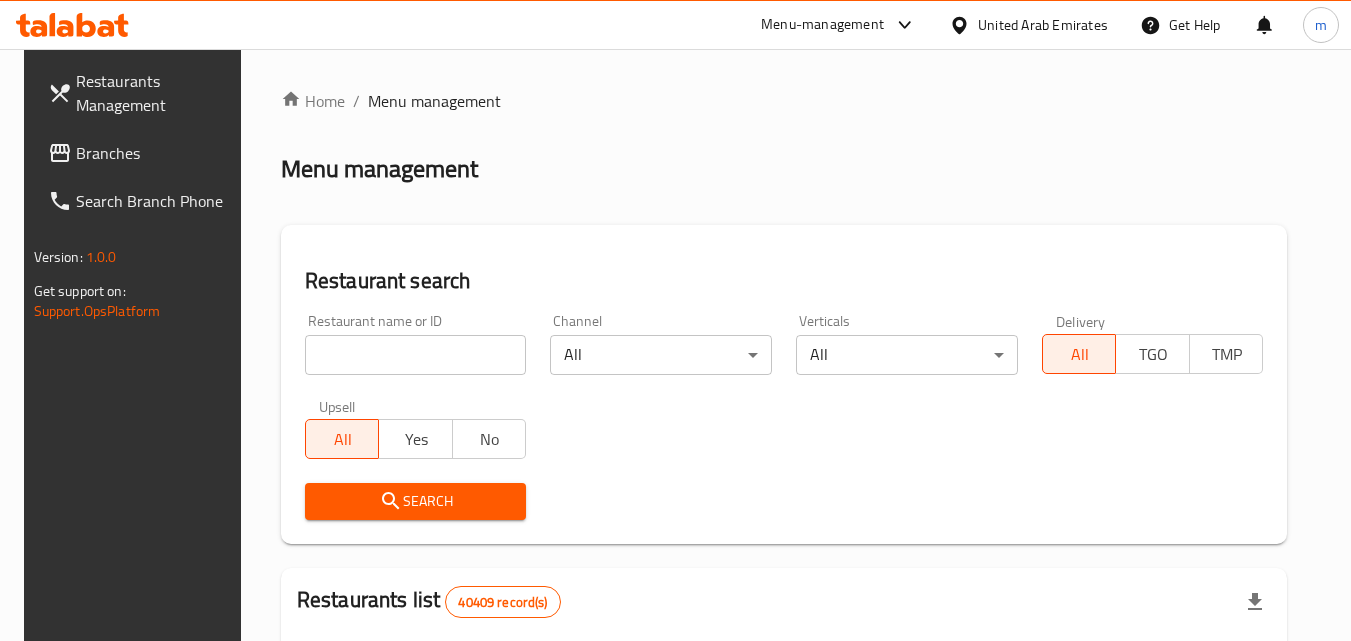click at bounding box center (416, 355) 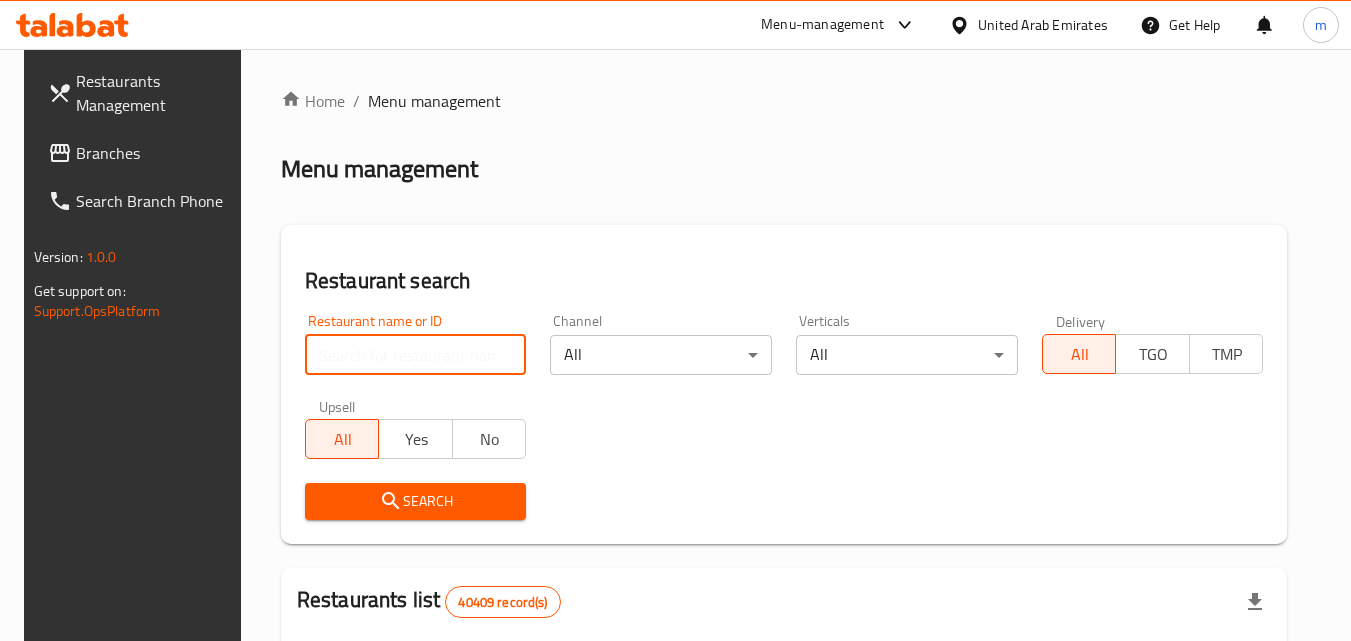 paste on "693803" 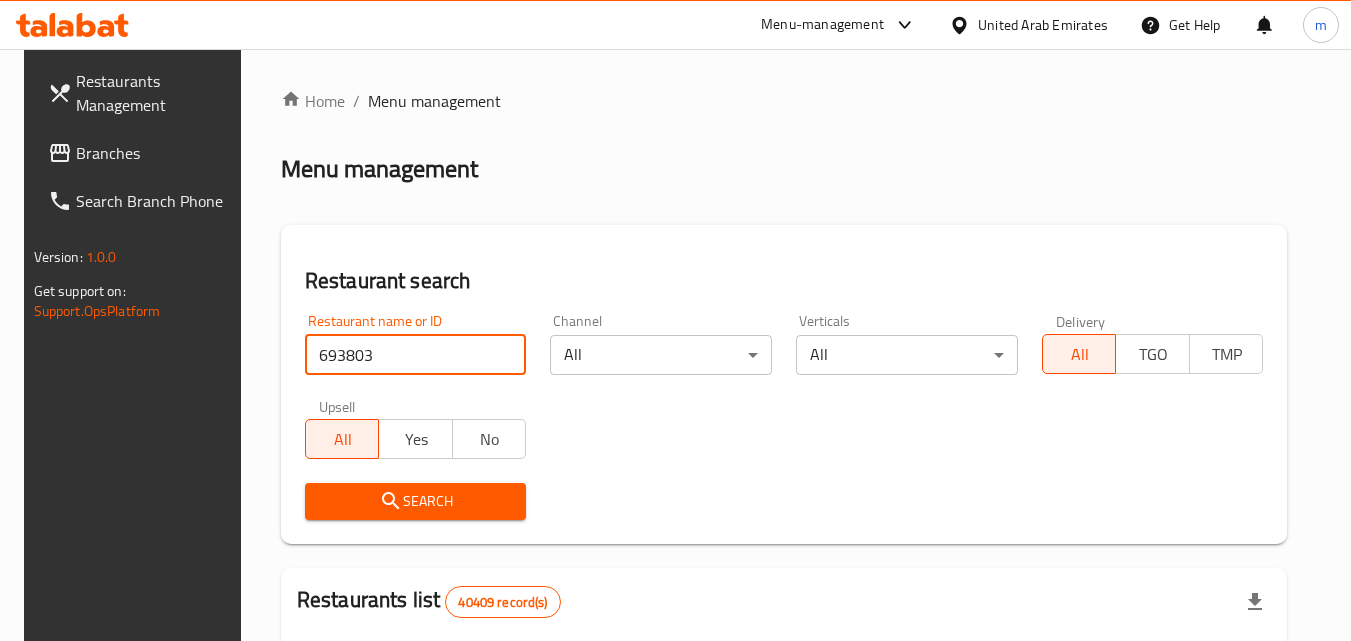 type on "693803" 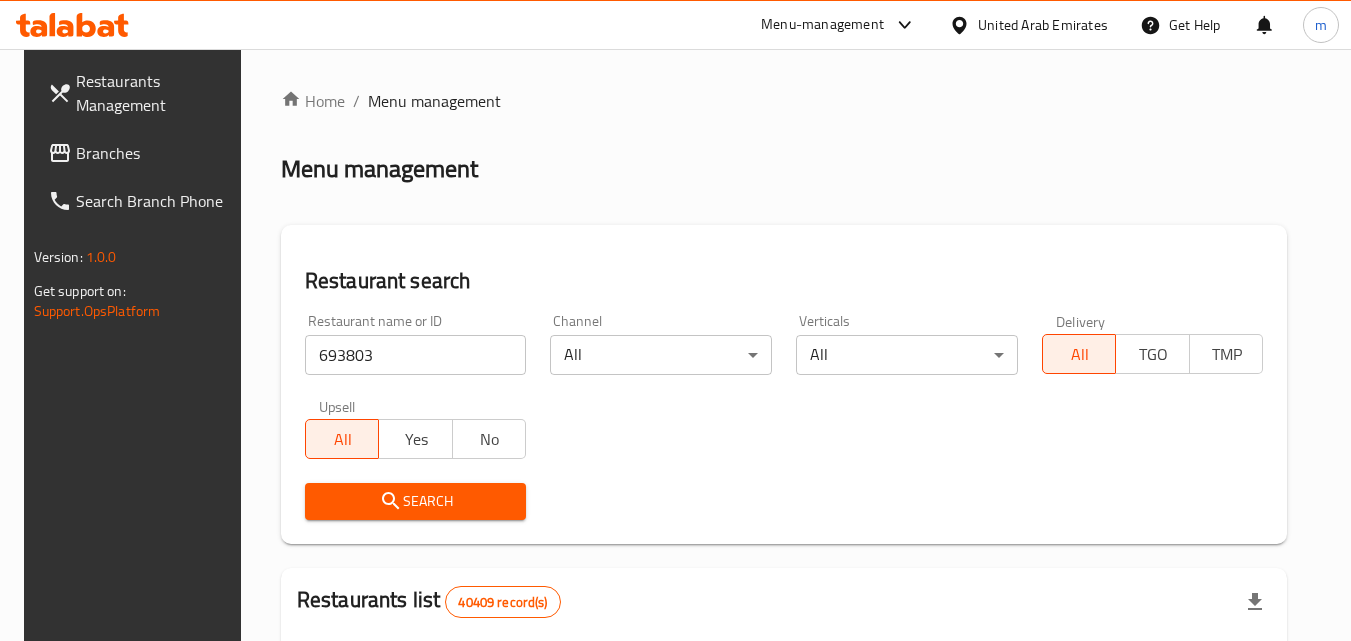 click on "Search" at bounding box center [416, 501] 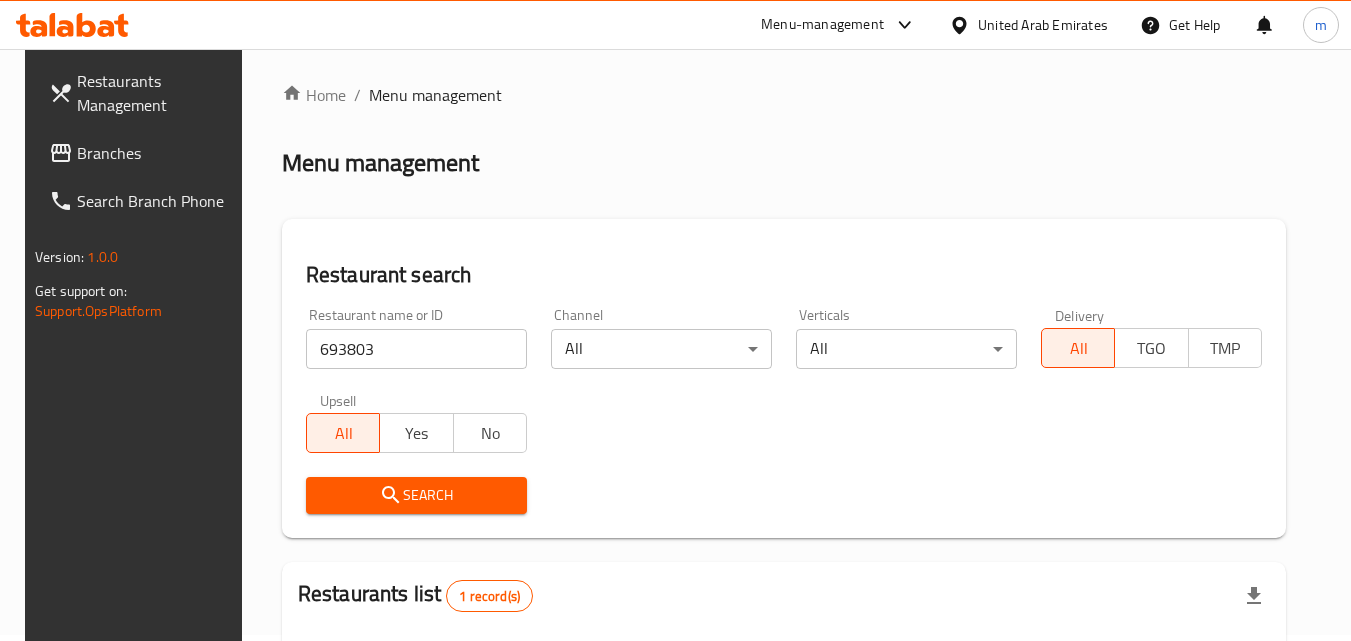 scroll, scrollTop: 0, scrollLeft: 0, axis: both 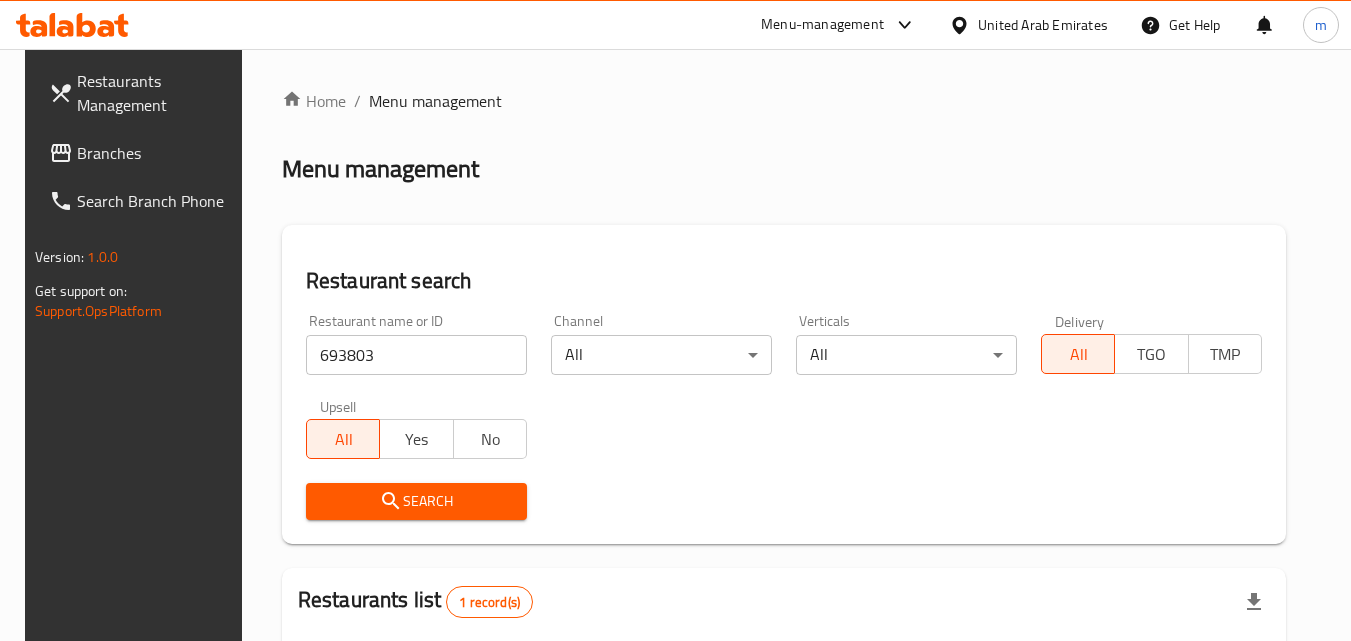 click on "Branches" at bounding box center [156, 153] 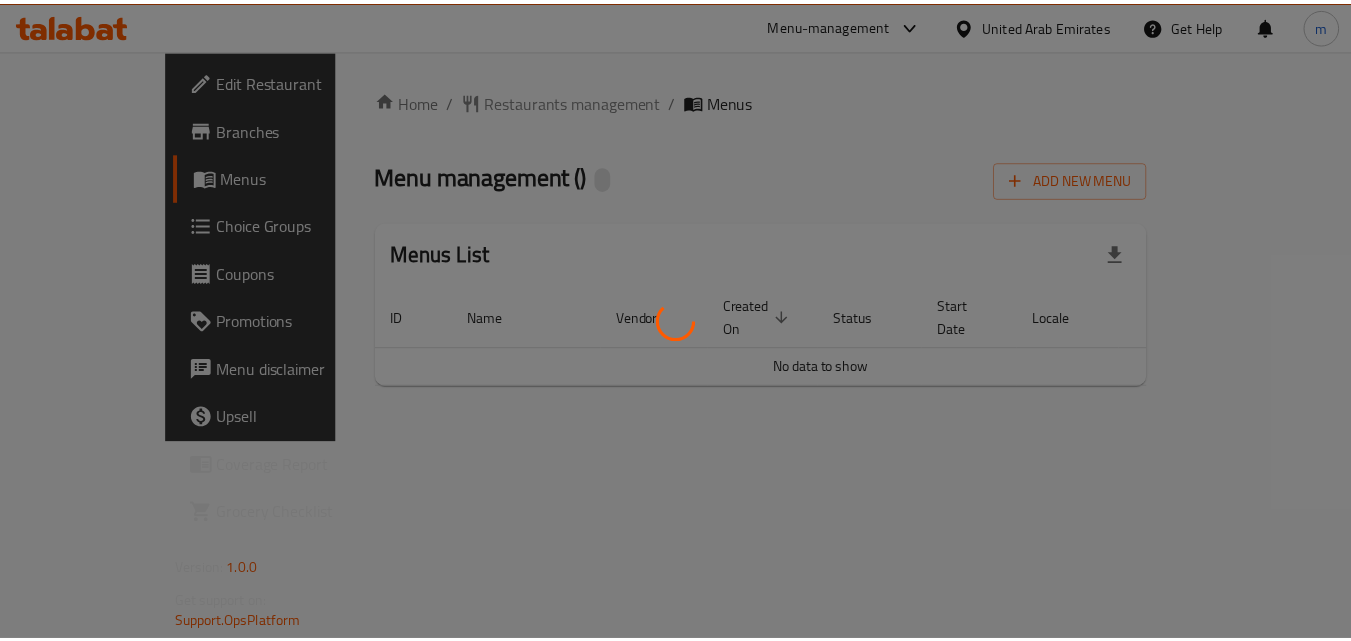 scroll, scrollTop: 0, scrollLeft: 0, axis: both 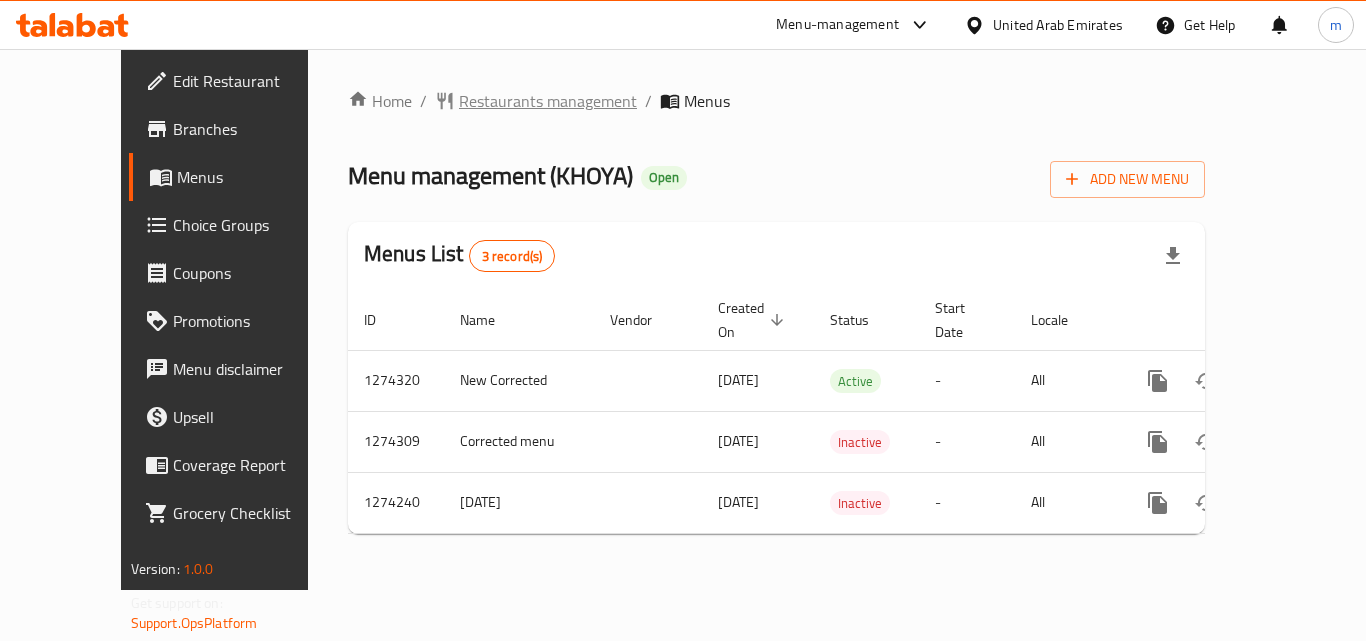 click on "Restaurants management" at bounding box center (548, 101) 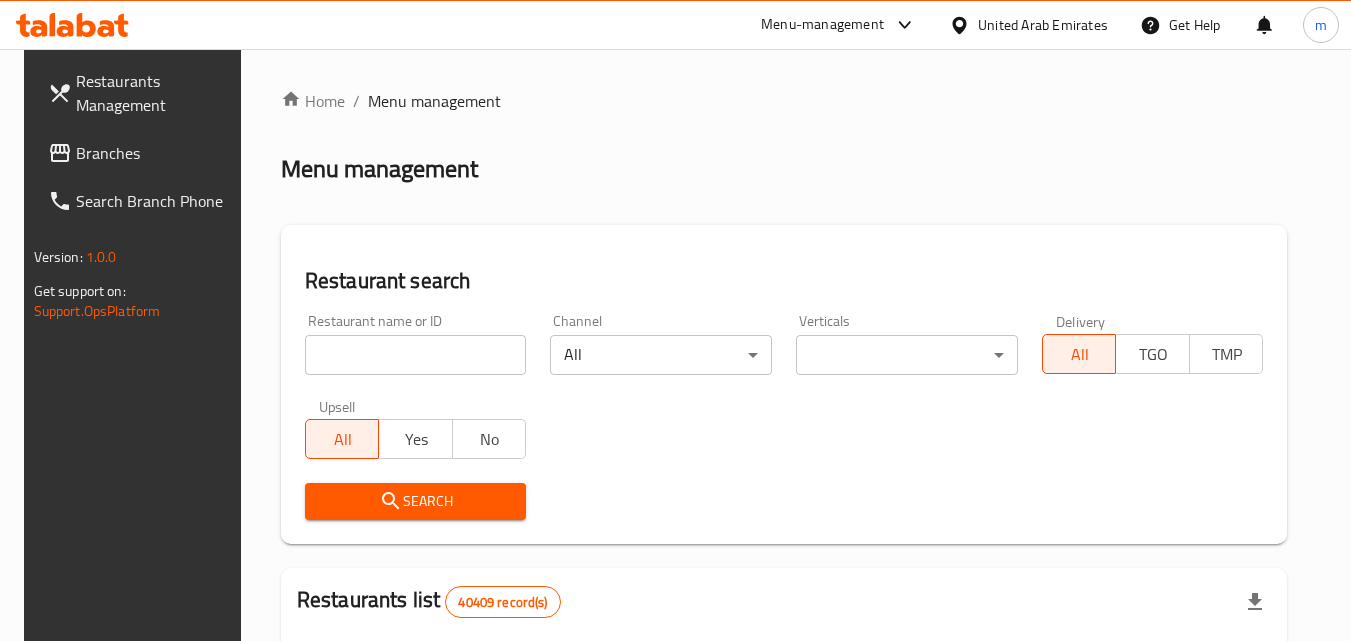 click at bounding box center [416, 355] 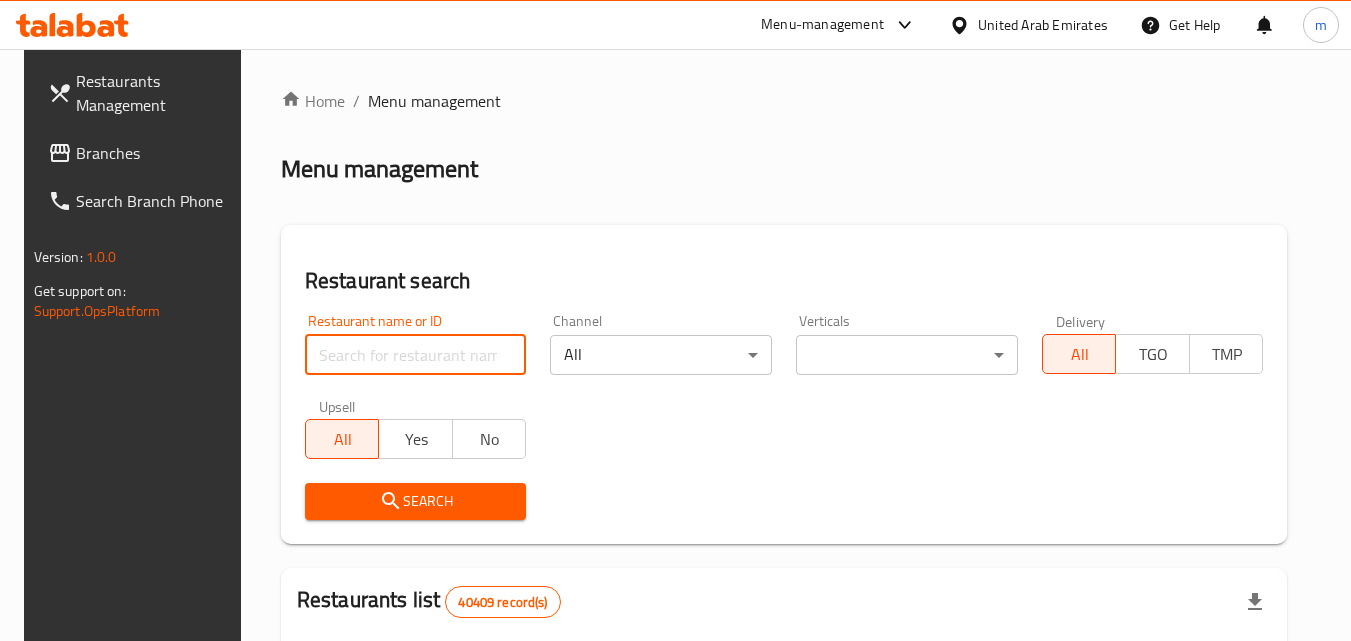 paste on "691122" 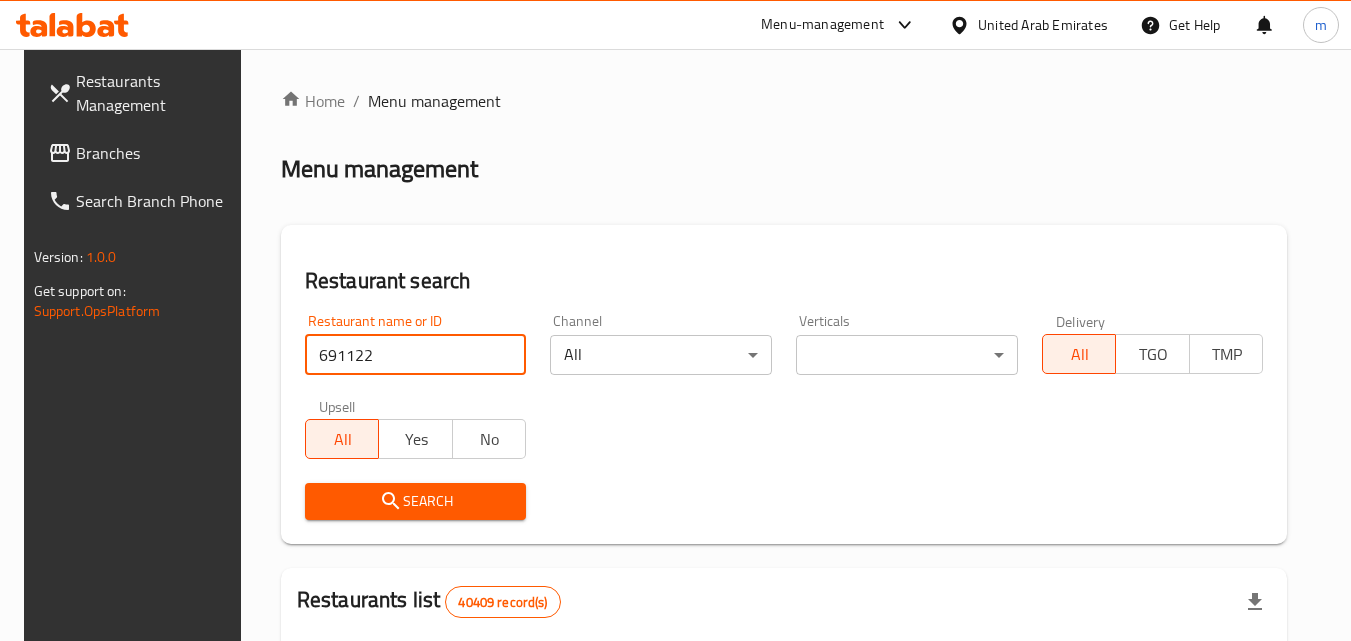 type on "691122" 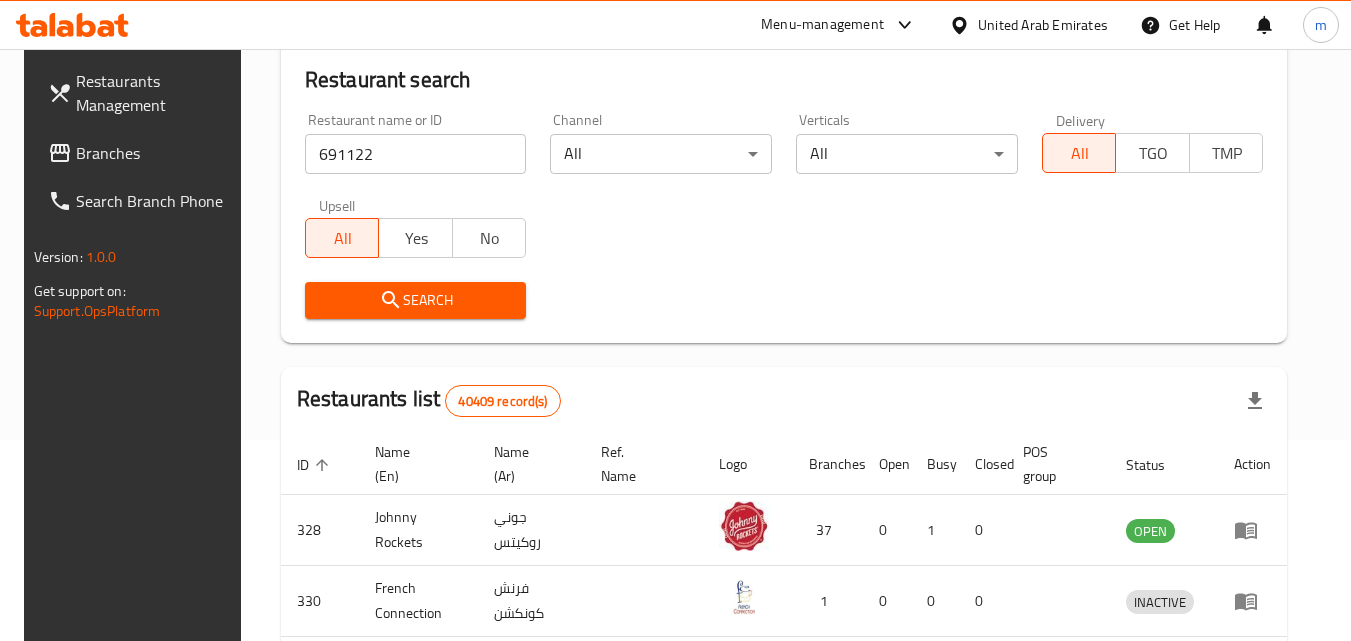 scroll, scrollTop: 200, scrollLeft: 0, axis: vertical 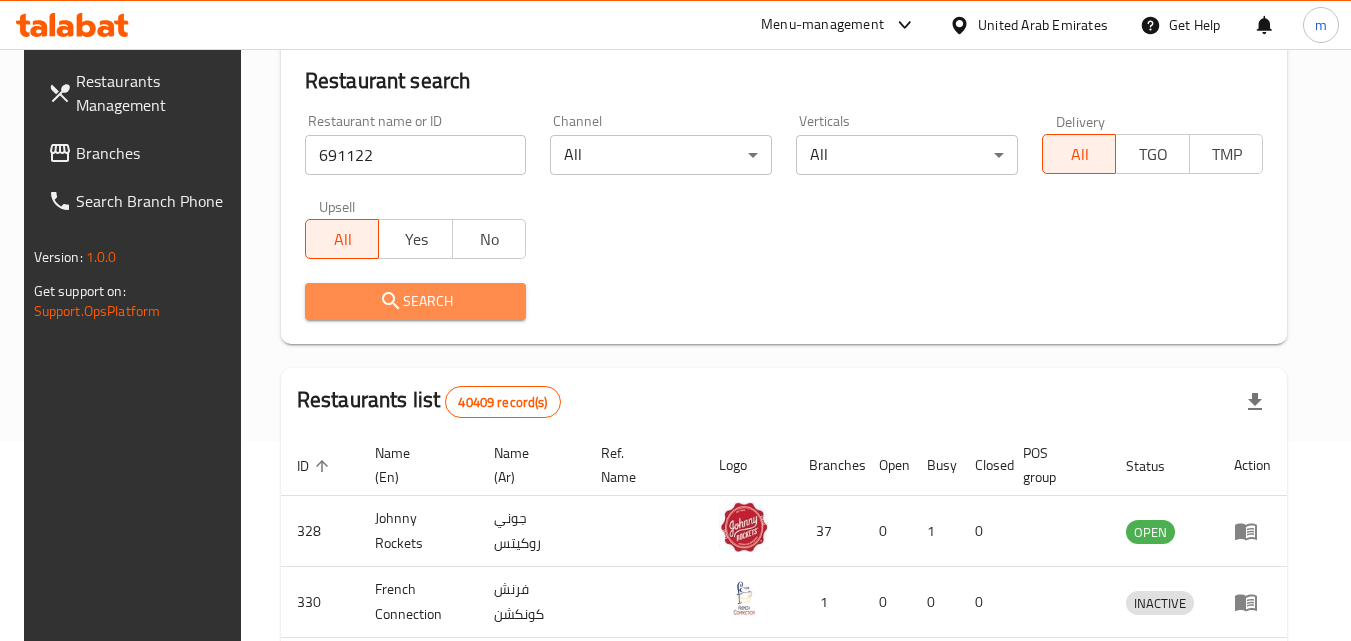 click on "Search" at bounding box center [416, 301] 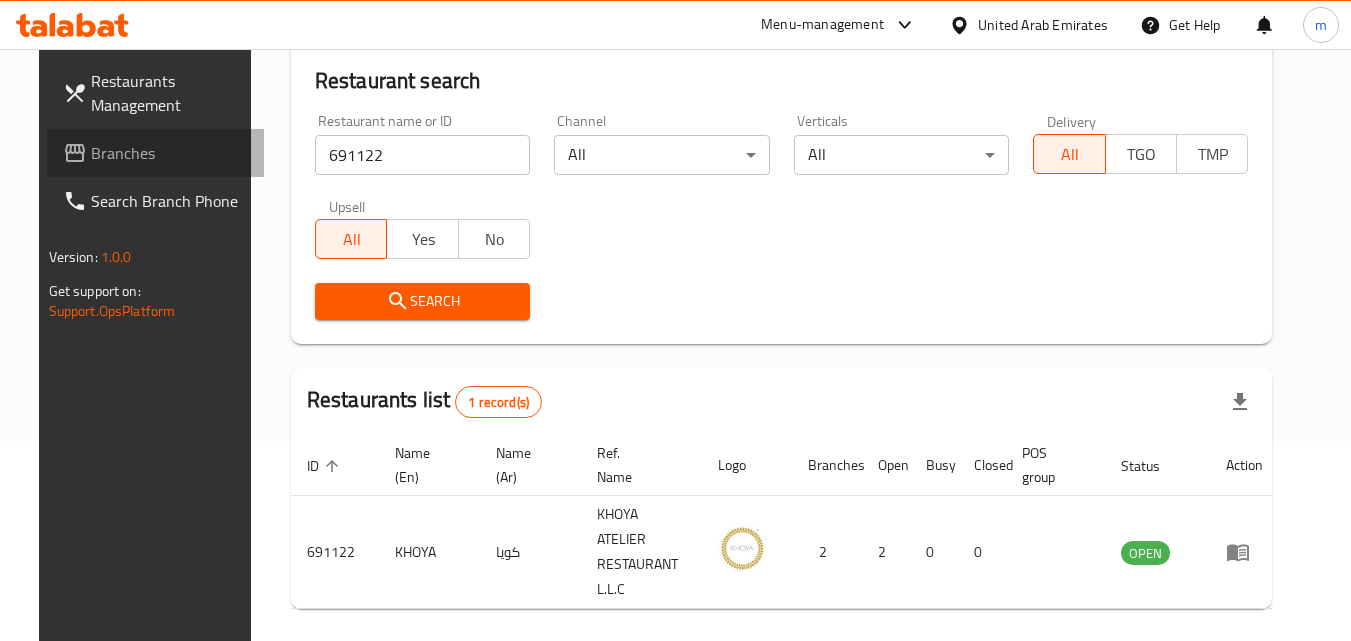 drag, startPoint x: 75, startPoint y: 148, endPoint x: 85, endPoint y: 146, distance: 10.198039 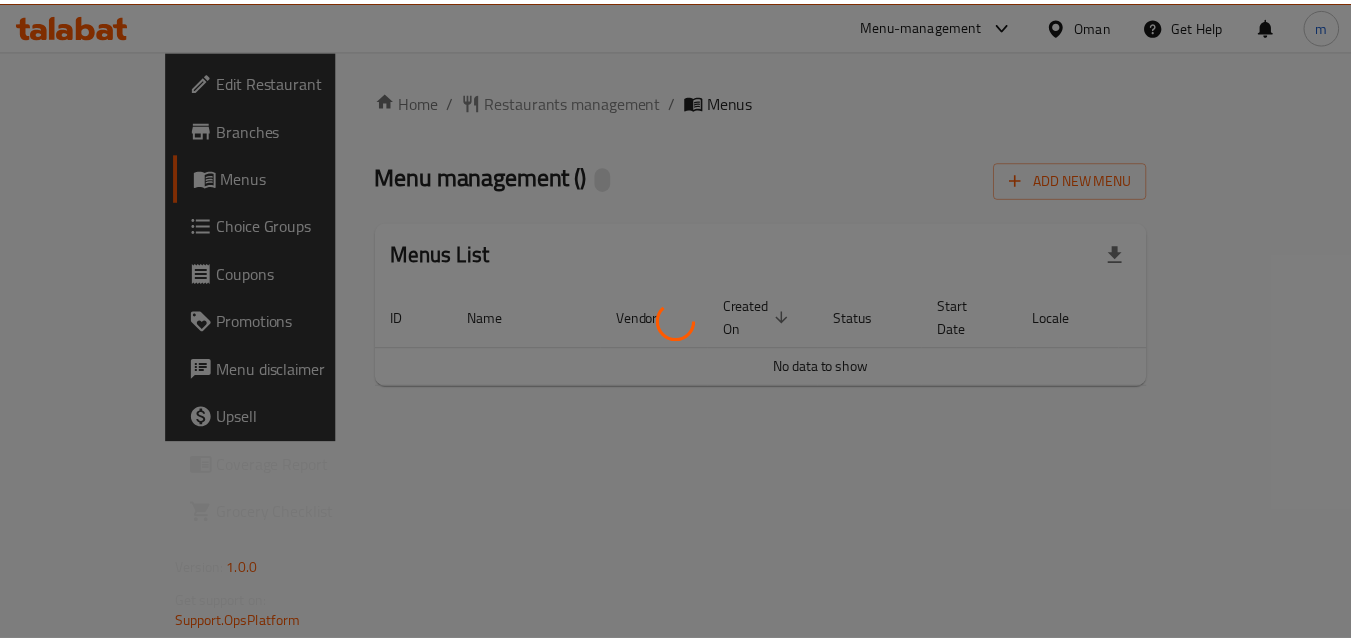 scroll, scrollTop: 0, scrollLeft: 0, axis: both 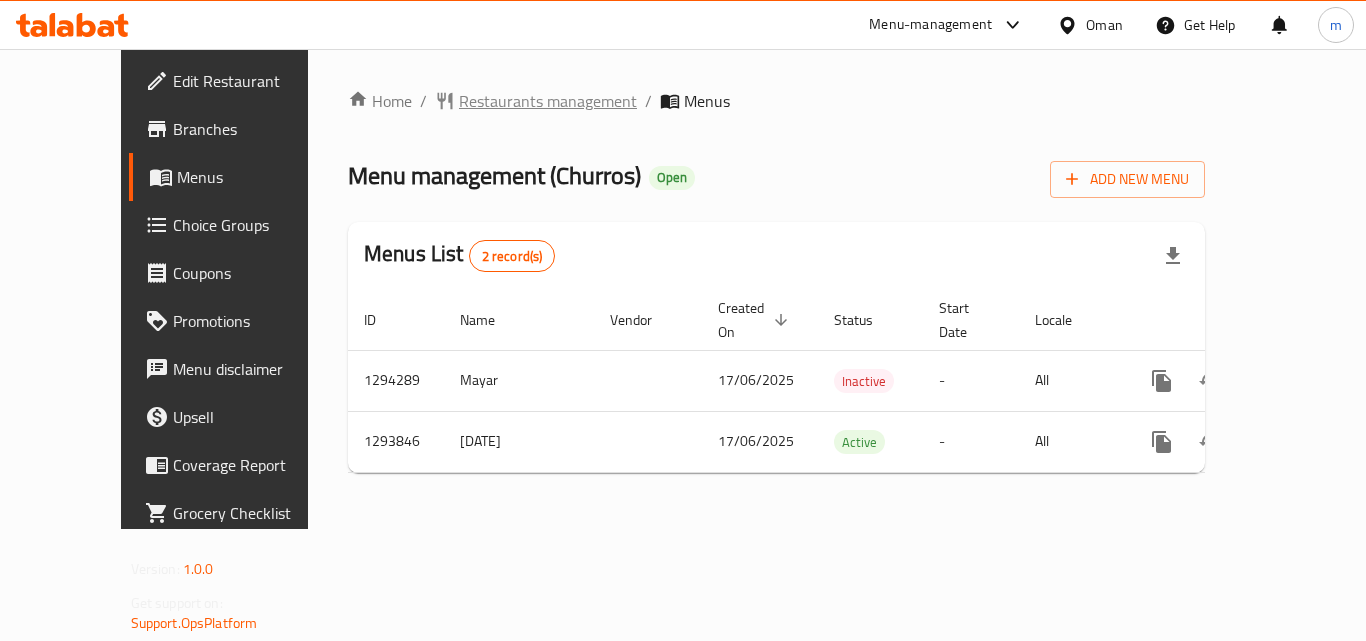 click on "Restaurants management" at bounding box center (548, 101) 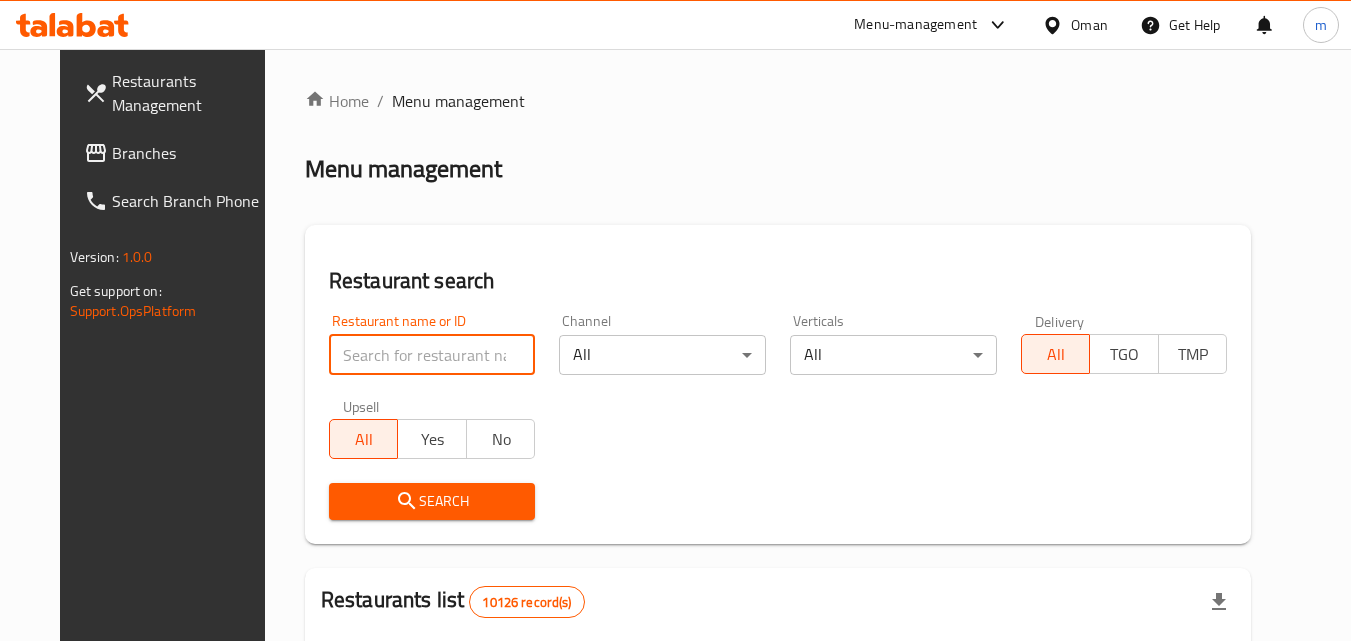 paste on "699711" 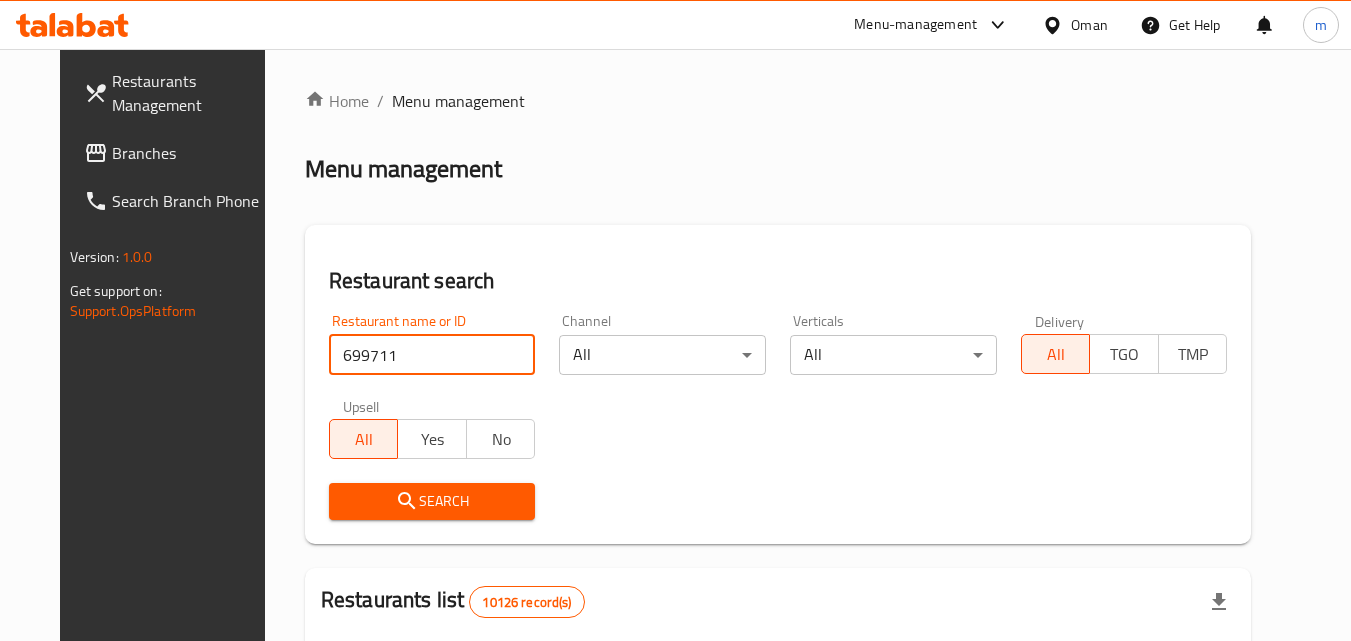 type on "699711" 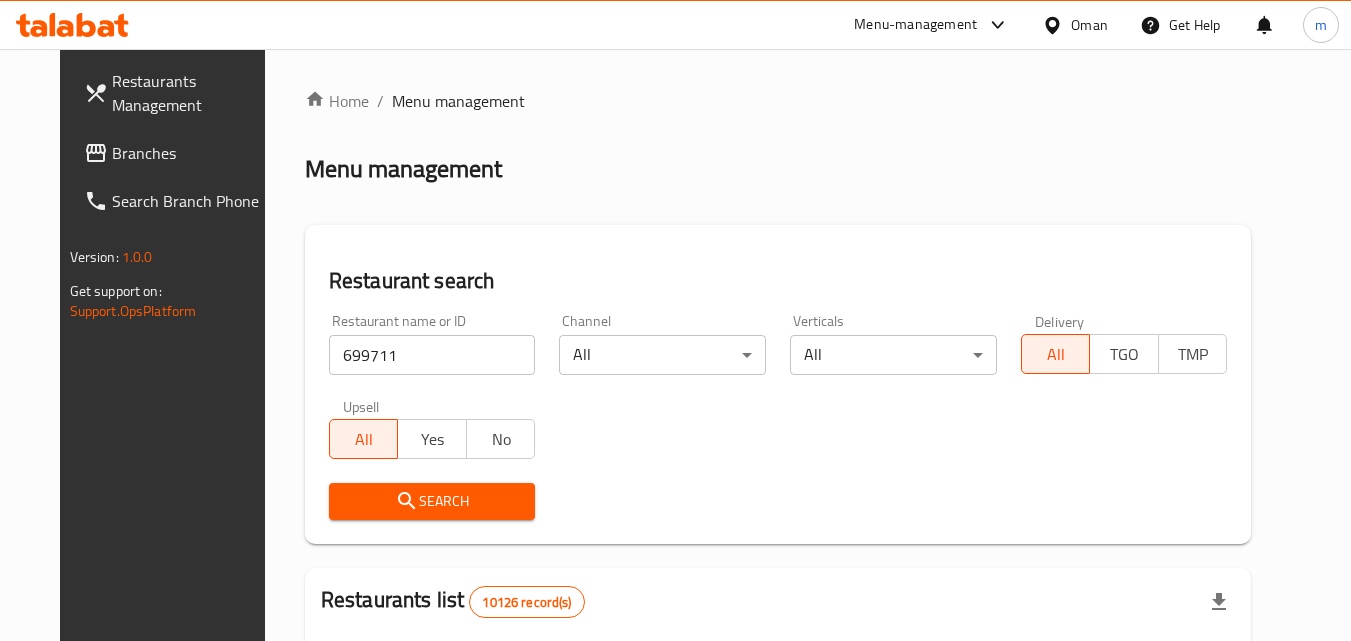 click on "Search" at bounding box center (432, 501) 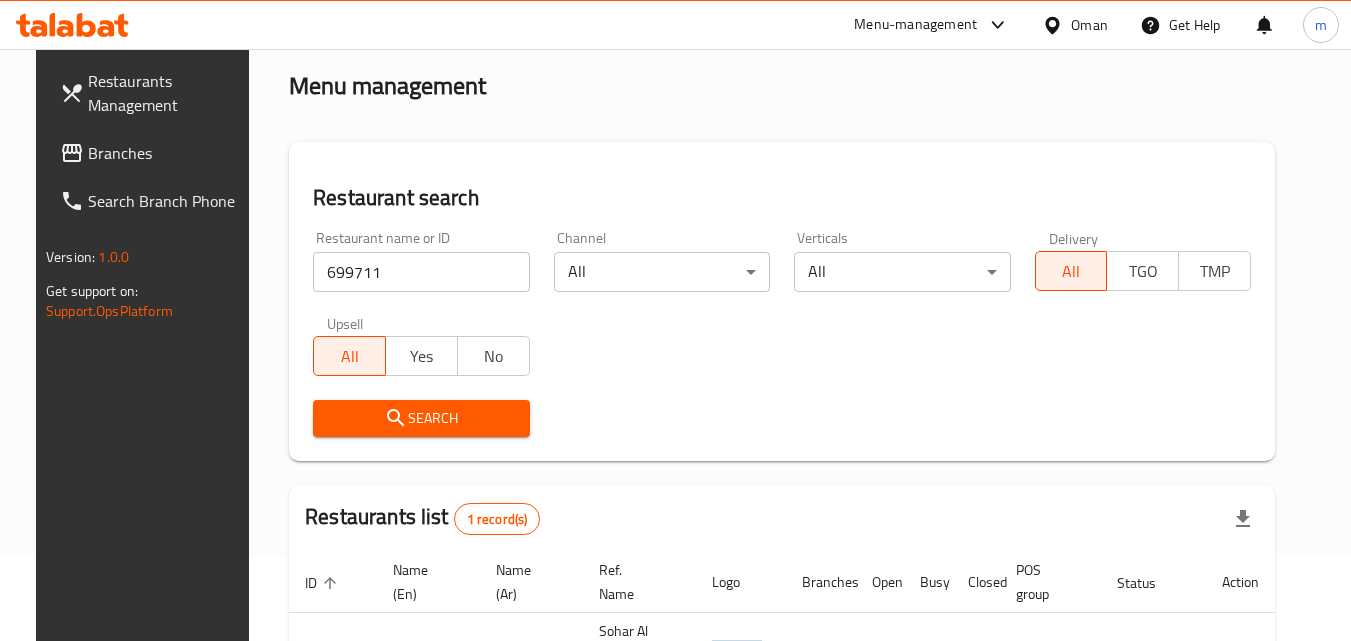 scroll, scrollTop: 0, scrollLeft: 0, axis: both 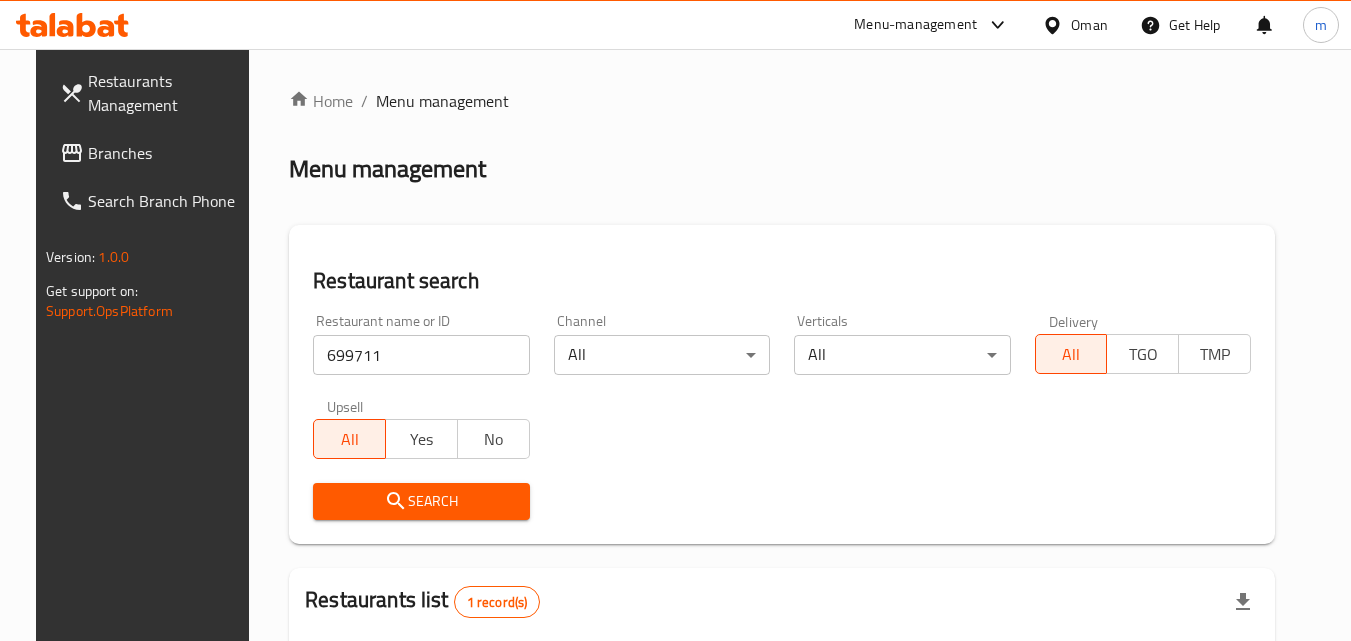click on "Oman" at bounding box center [1089, 25] 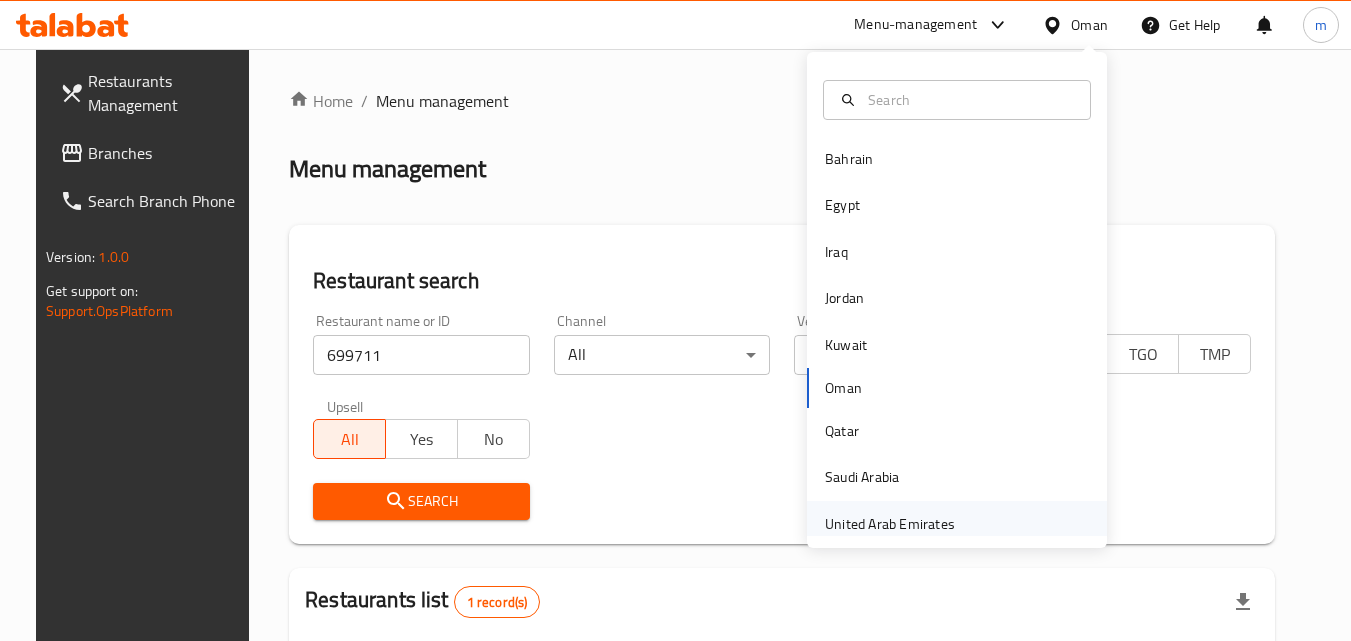 click on "United Arab Emirates" at bounding box center [890, 524] 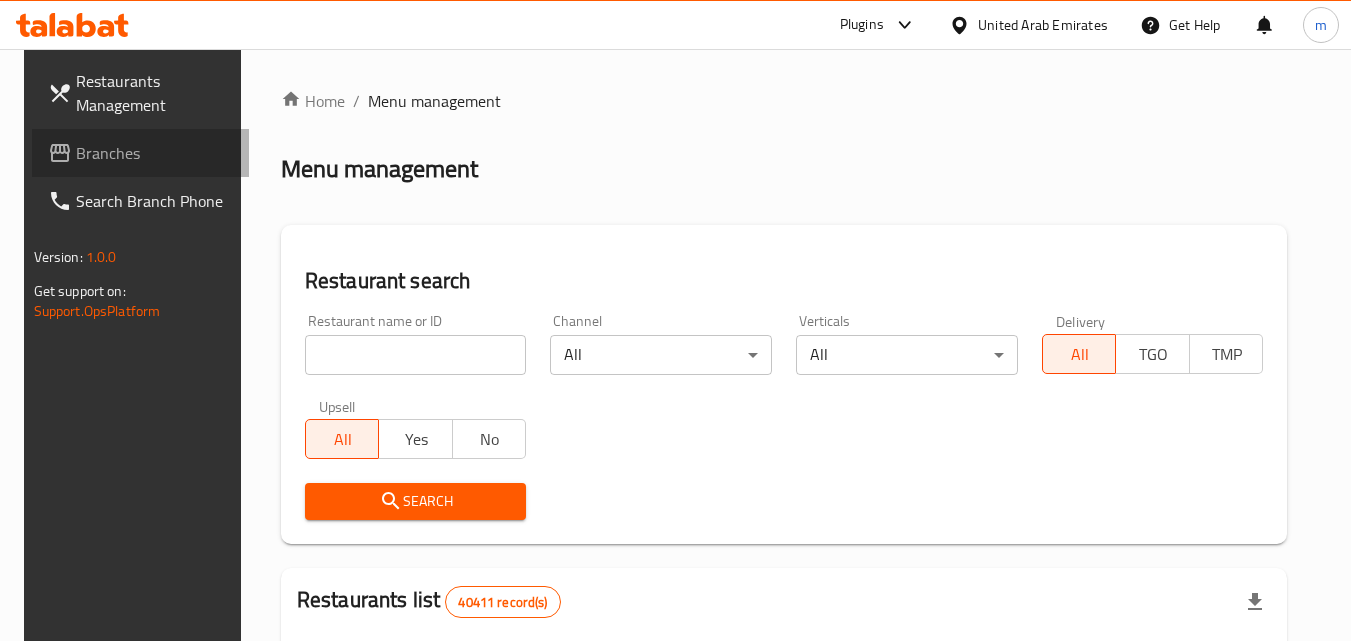 click on "Branches" at bounding box center [155, 153] 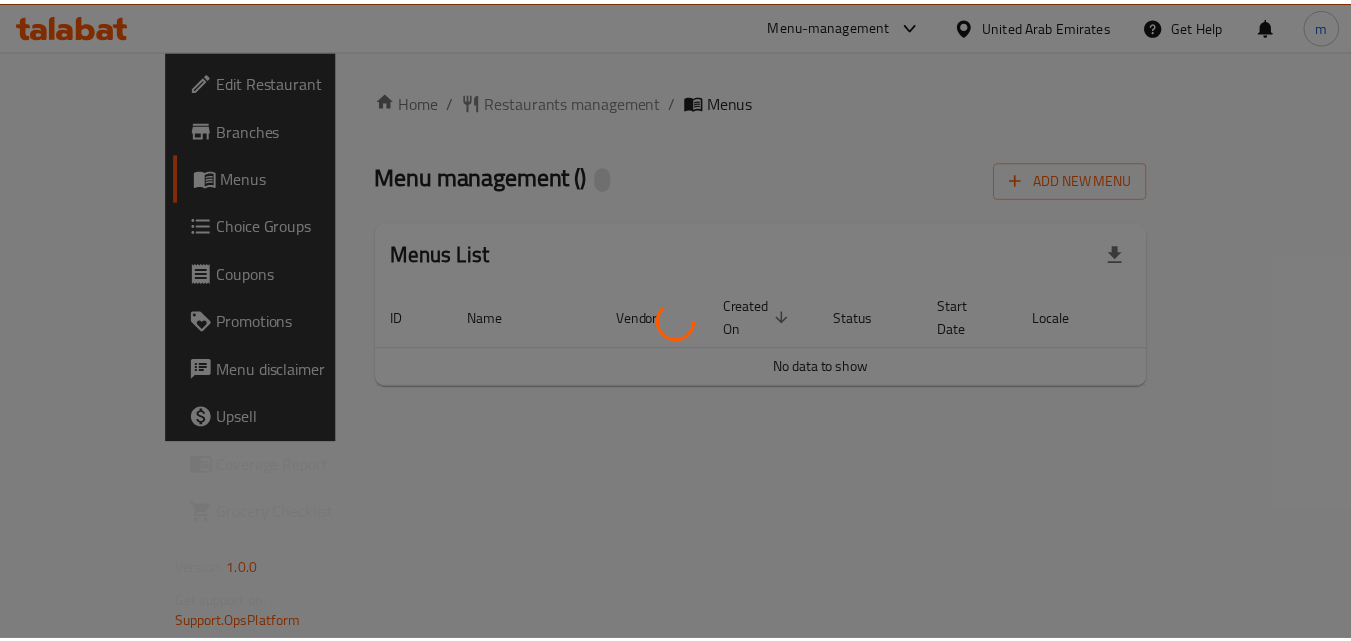 scroll, scrollTop: 0, scrollLeft: 0, axis: both 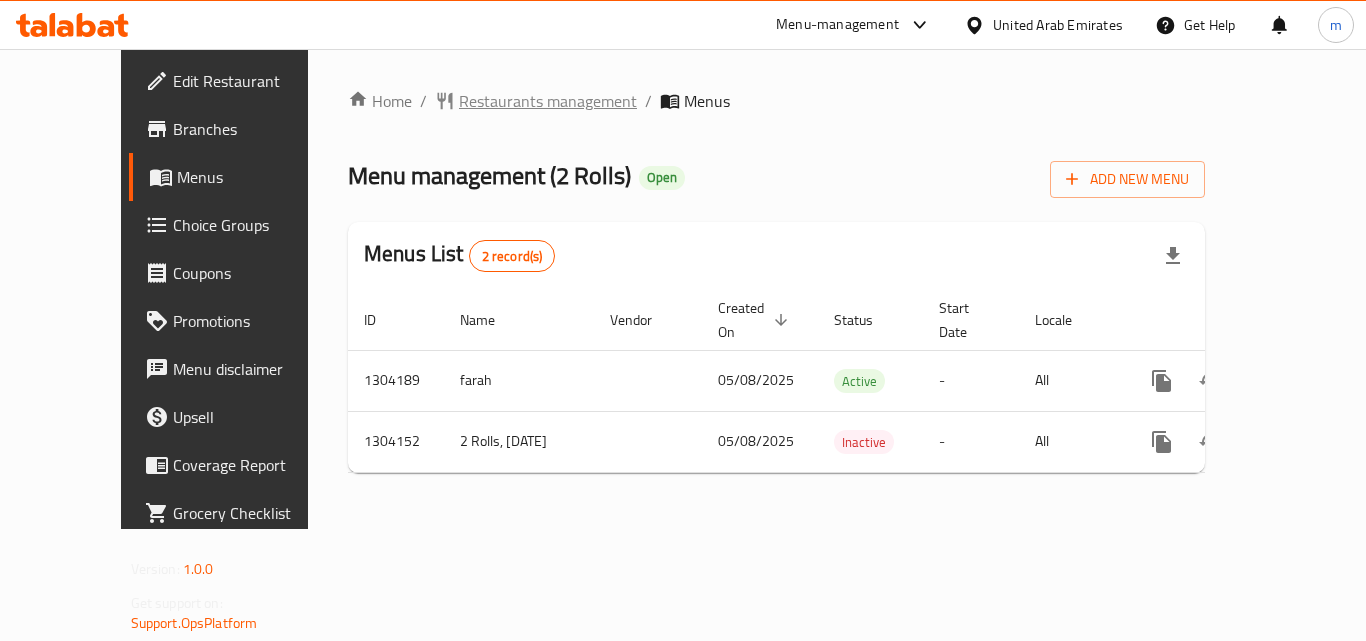 click on "Restaurants management" at bounding box center [548, 101] 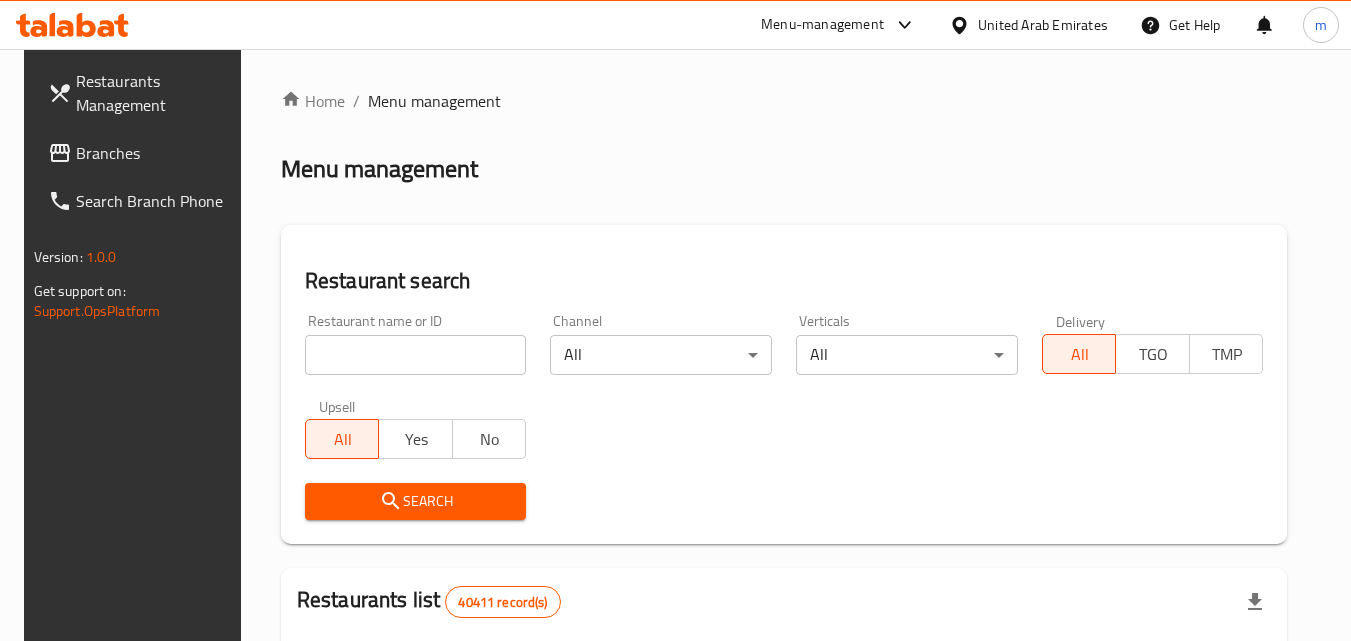 click at bounding box center [416, 355] 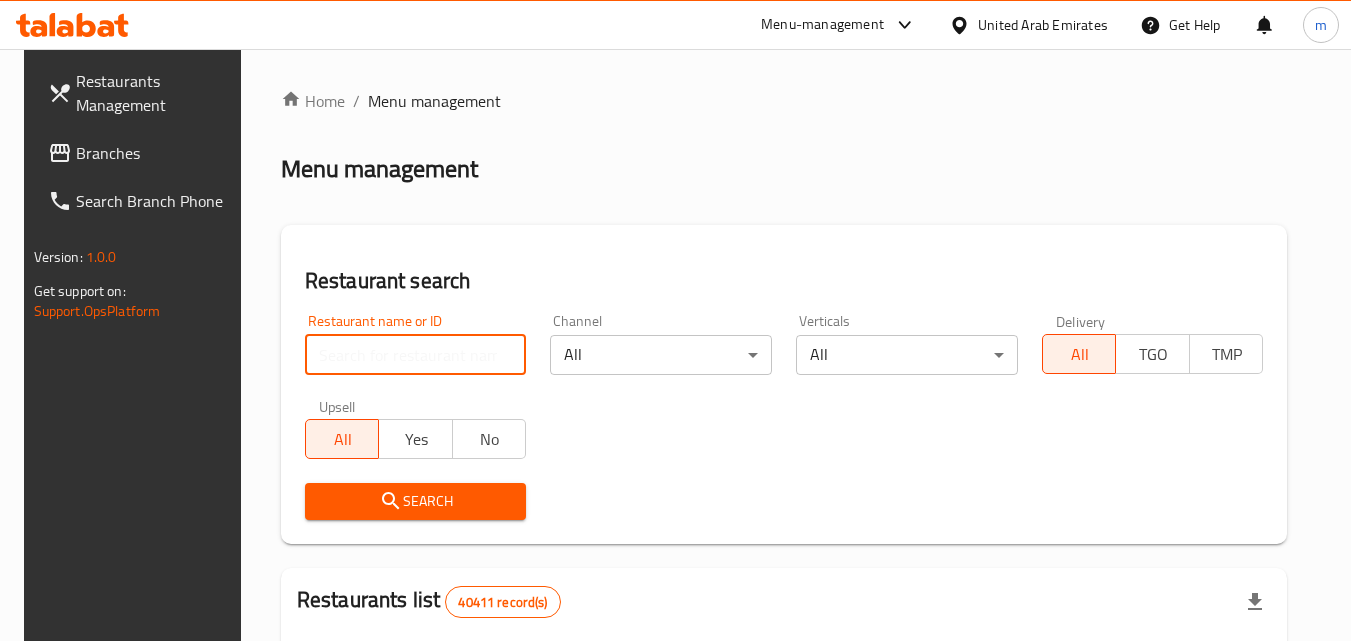 paste on "703103" 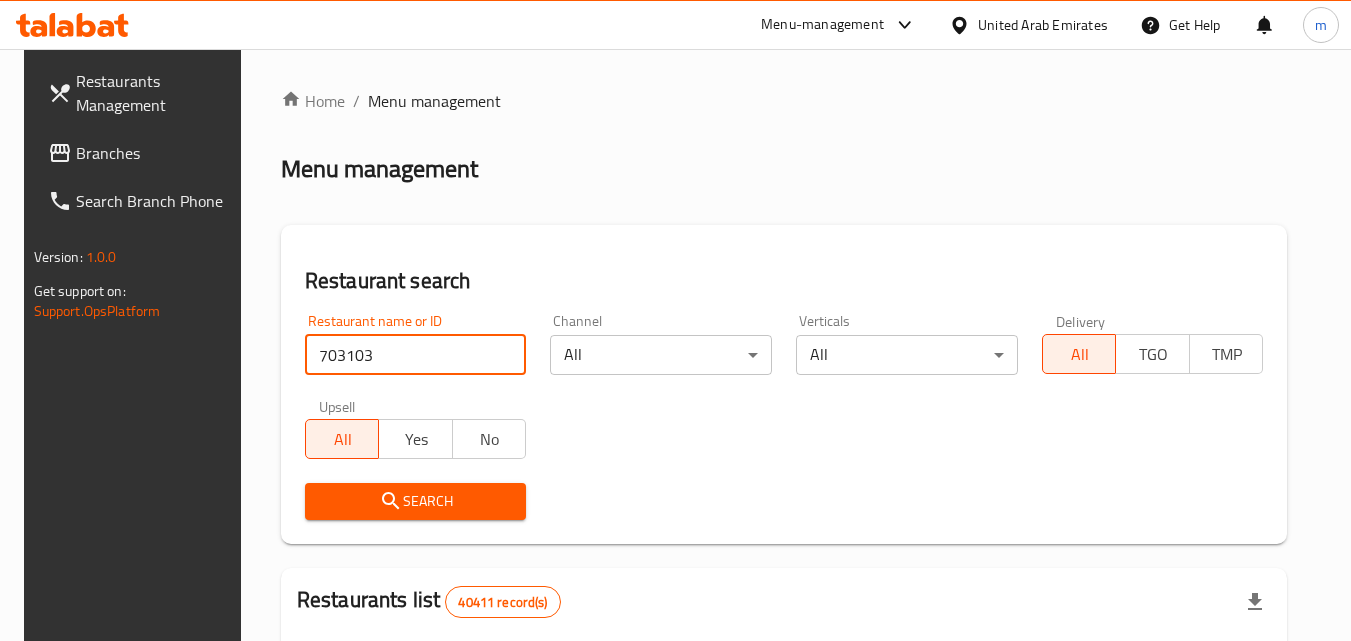 type on "703103" 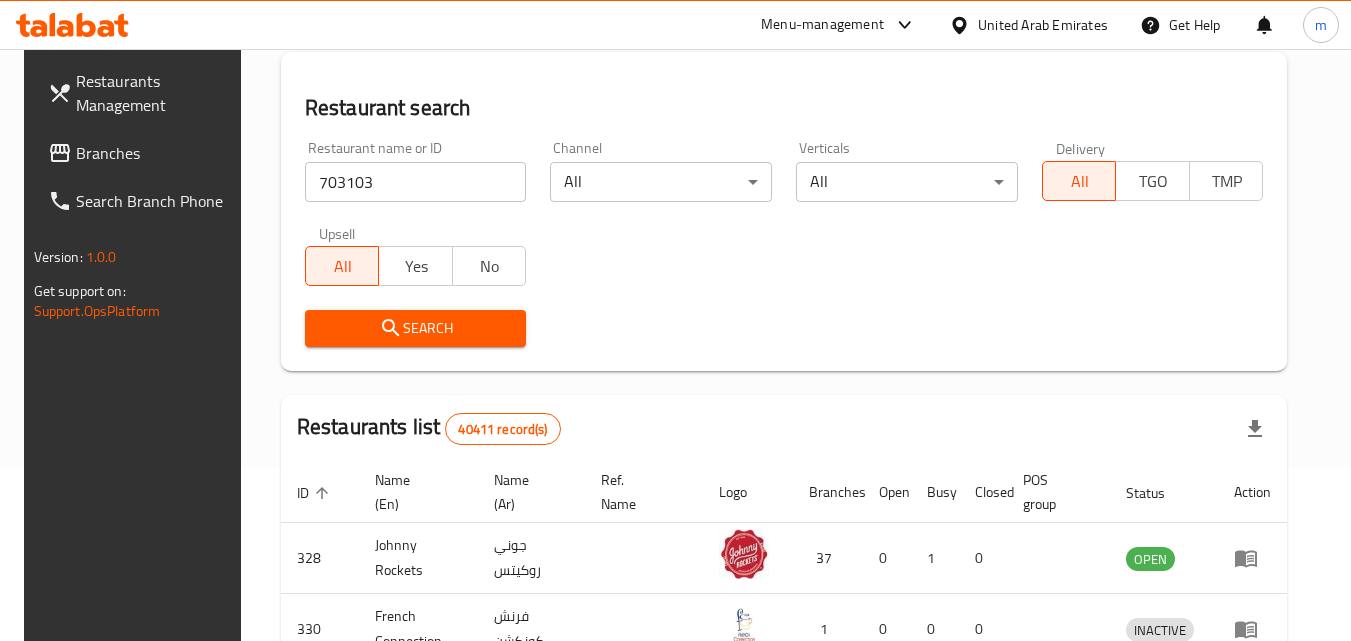 scroll, scrollTop: 200, scrollLeft: 0, axis: vertical 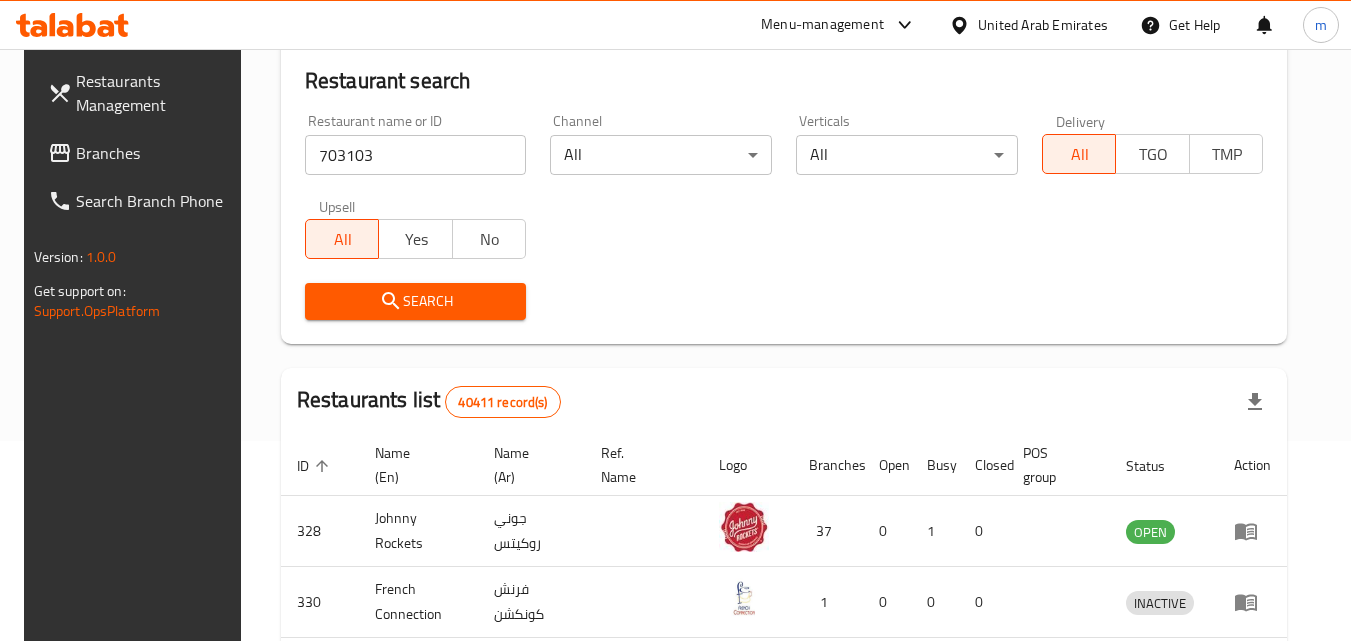 click on "Search" at bounding box center [416, 301] 